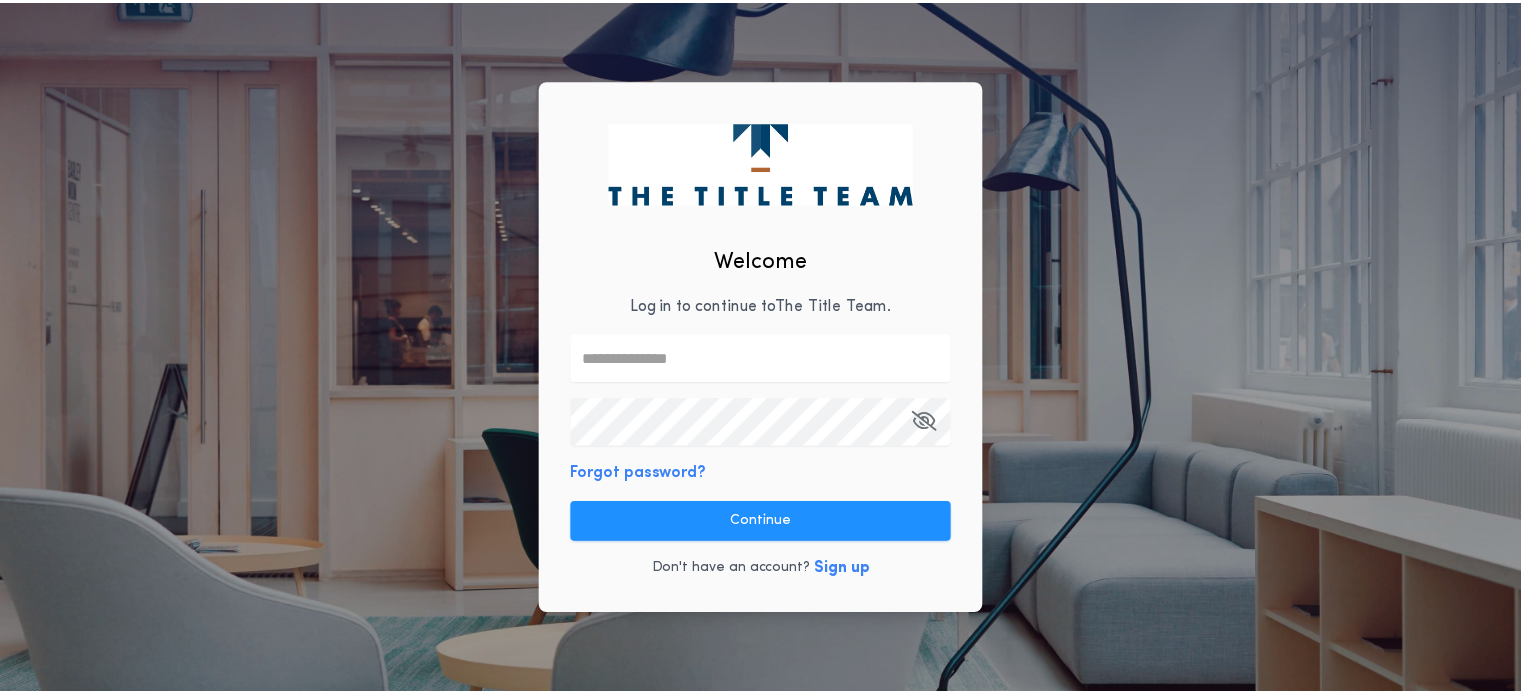 scroll, scrollTop: 0, scrollLeft: 0, axis: both 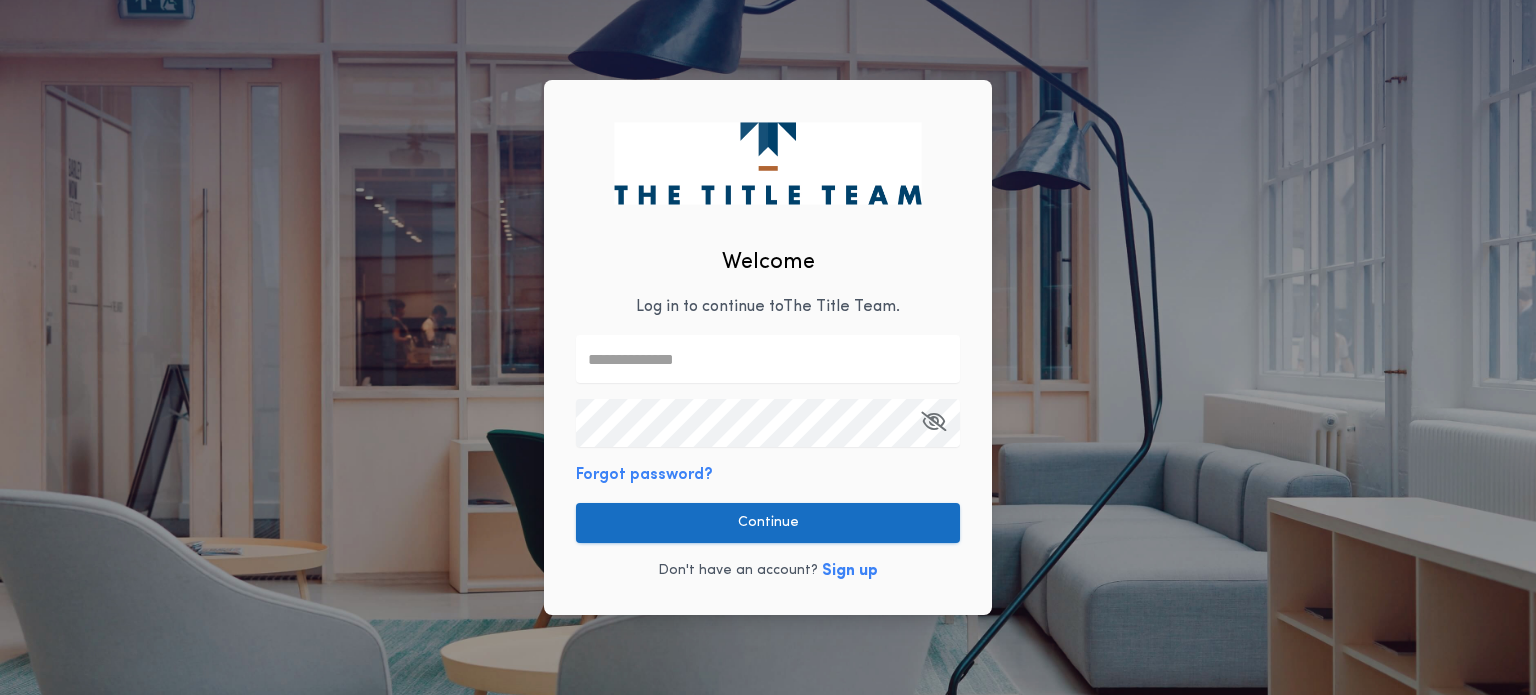 type on "**********" 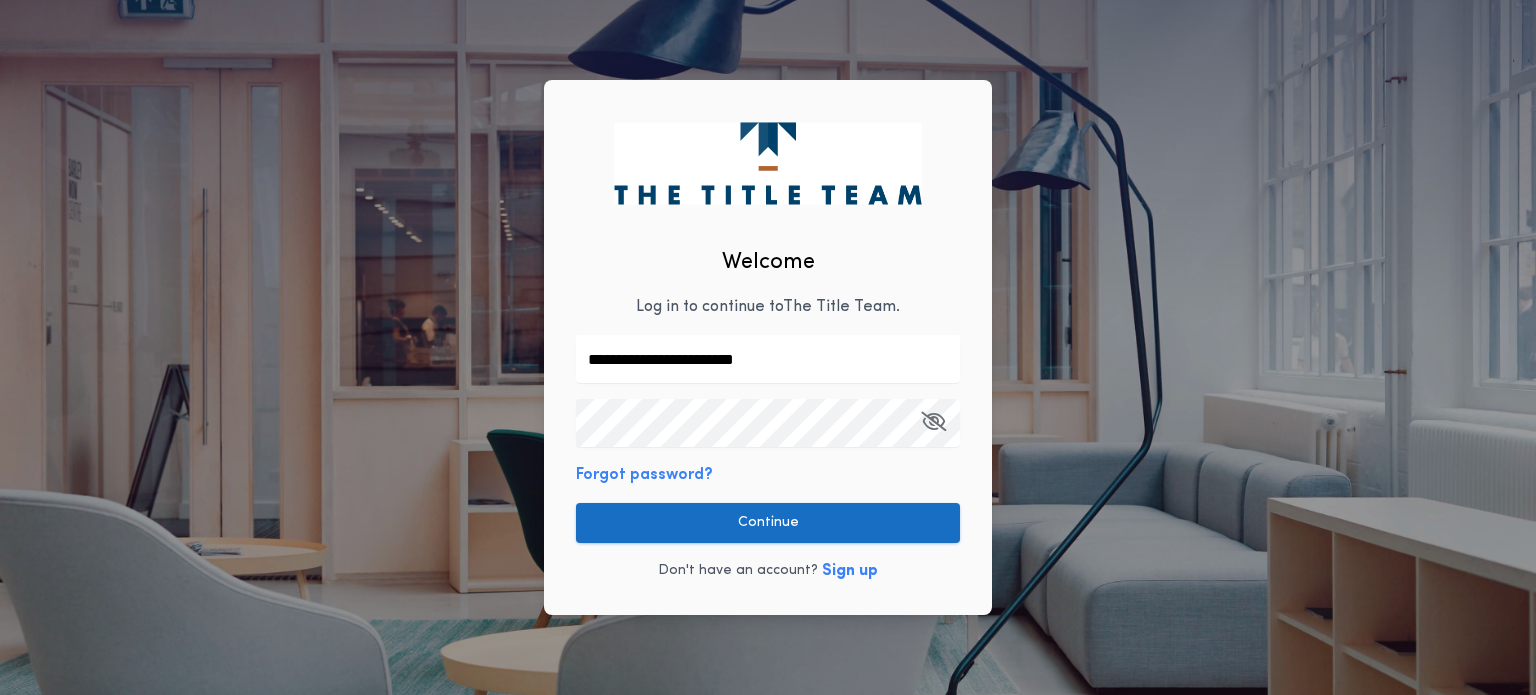 click on "Continue" at bounding box center (768, 523) 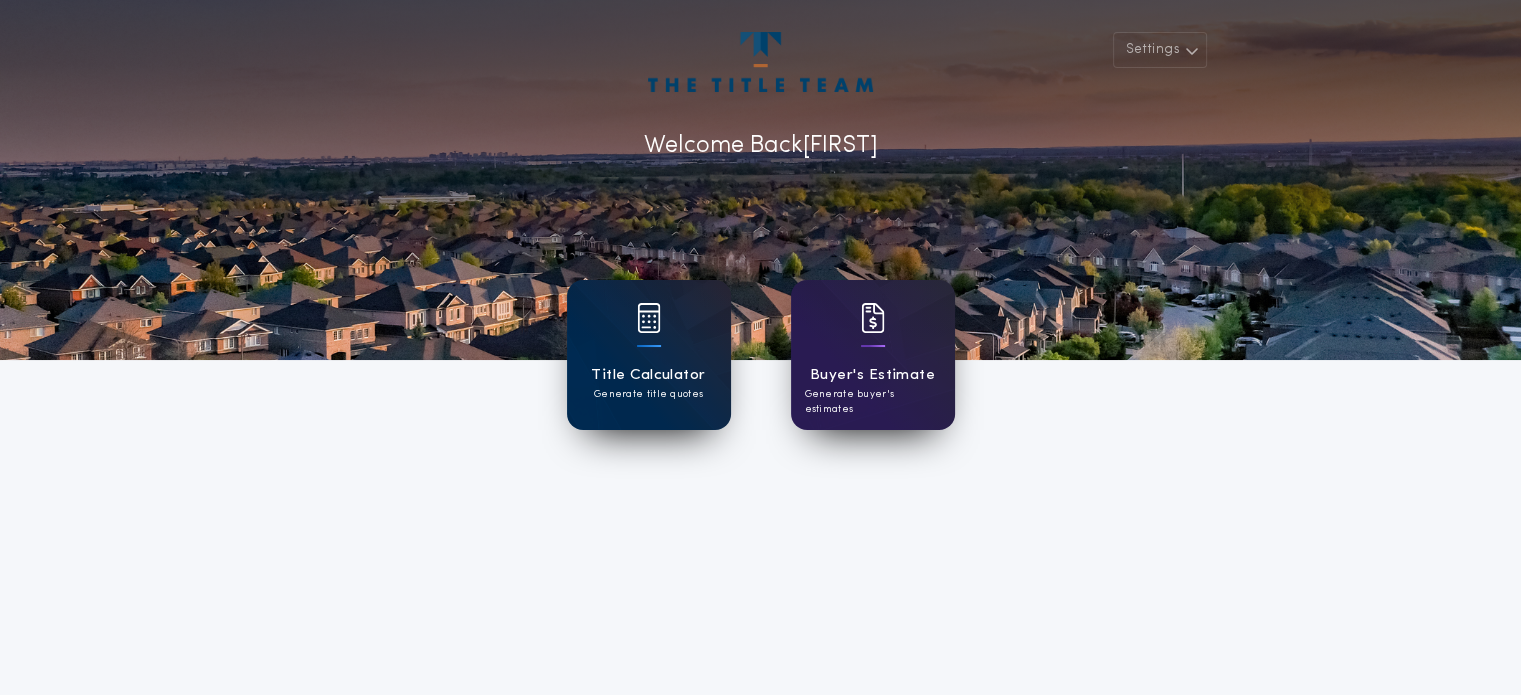 click on "Title Calculator" at bounding box center (648, 375) 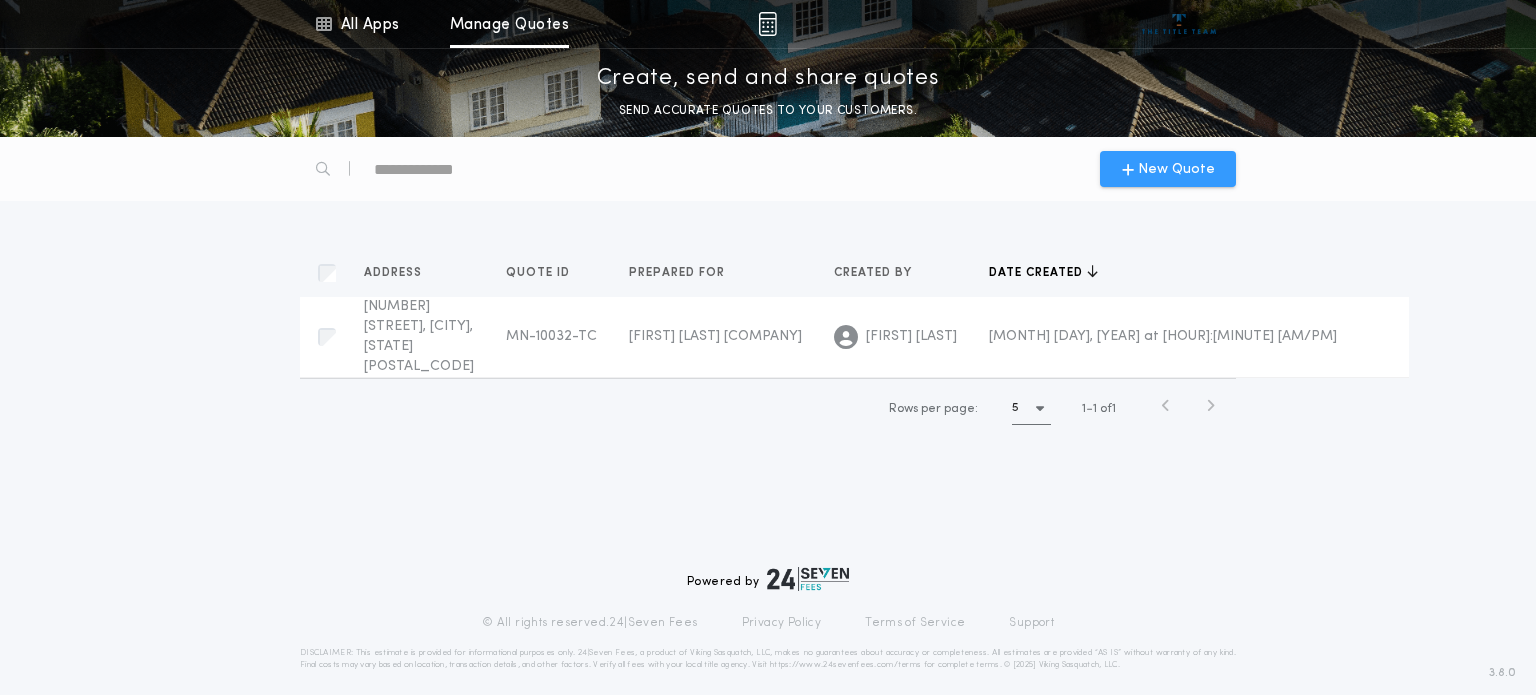 click on "New Quote" at bounding box center [1176, 169] 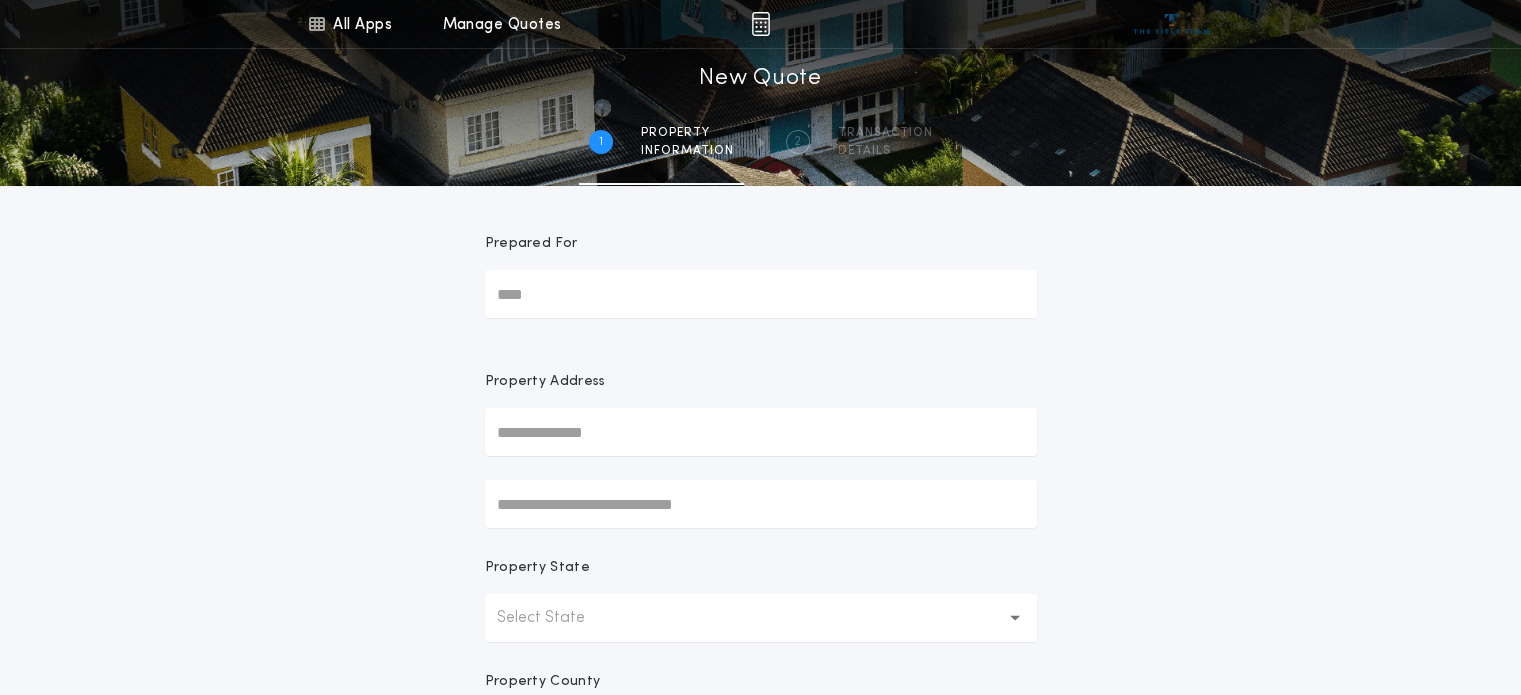 click on "Prepared For" at bounding box center [761, 294] 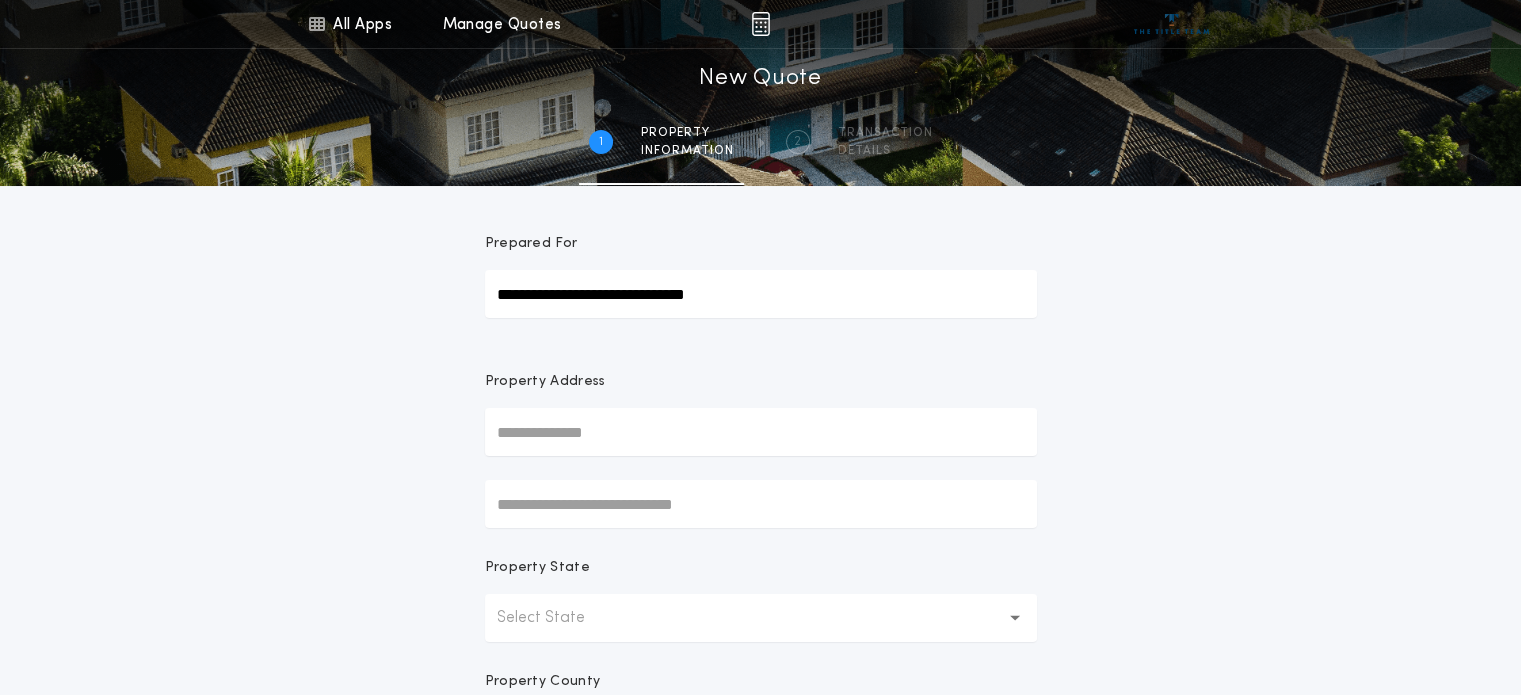 click at bounding box center [761, 432] 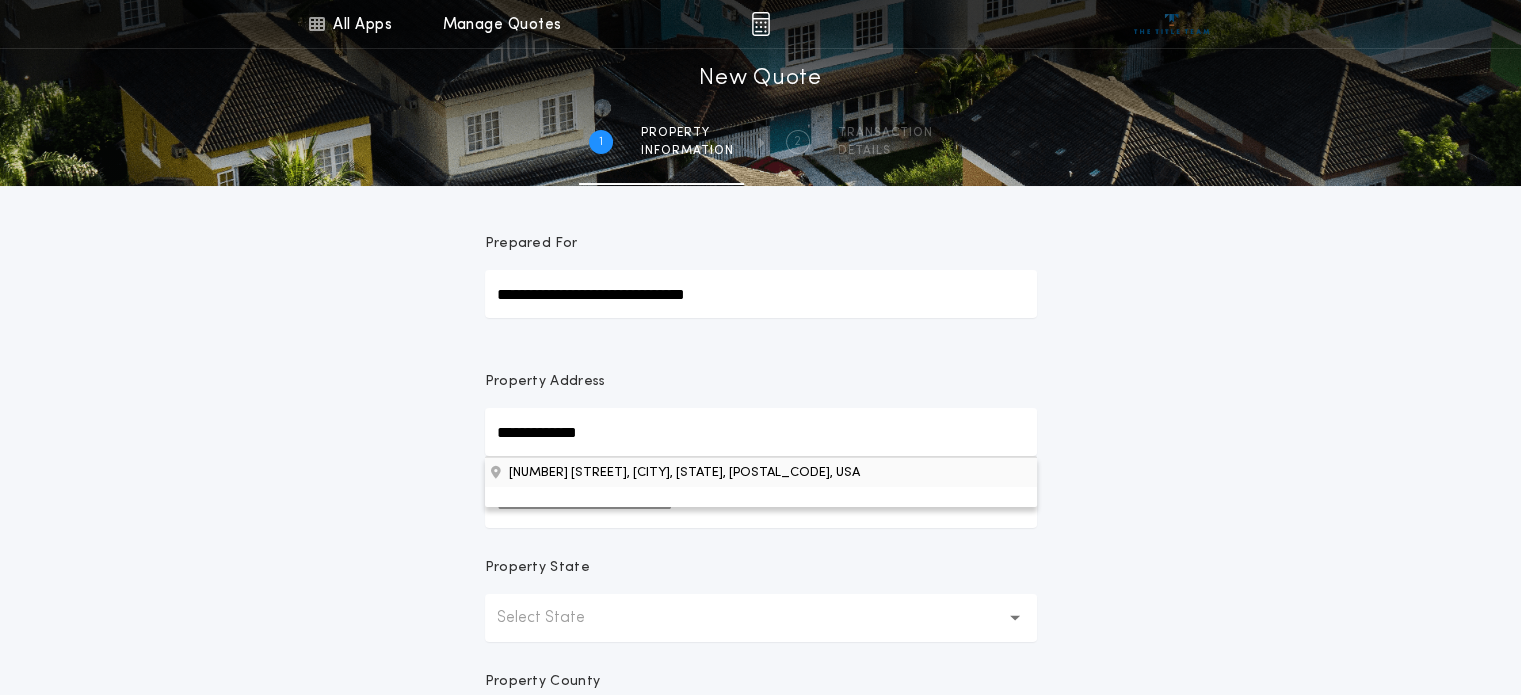 type on "**********" 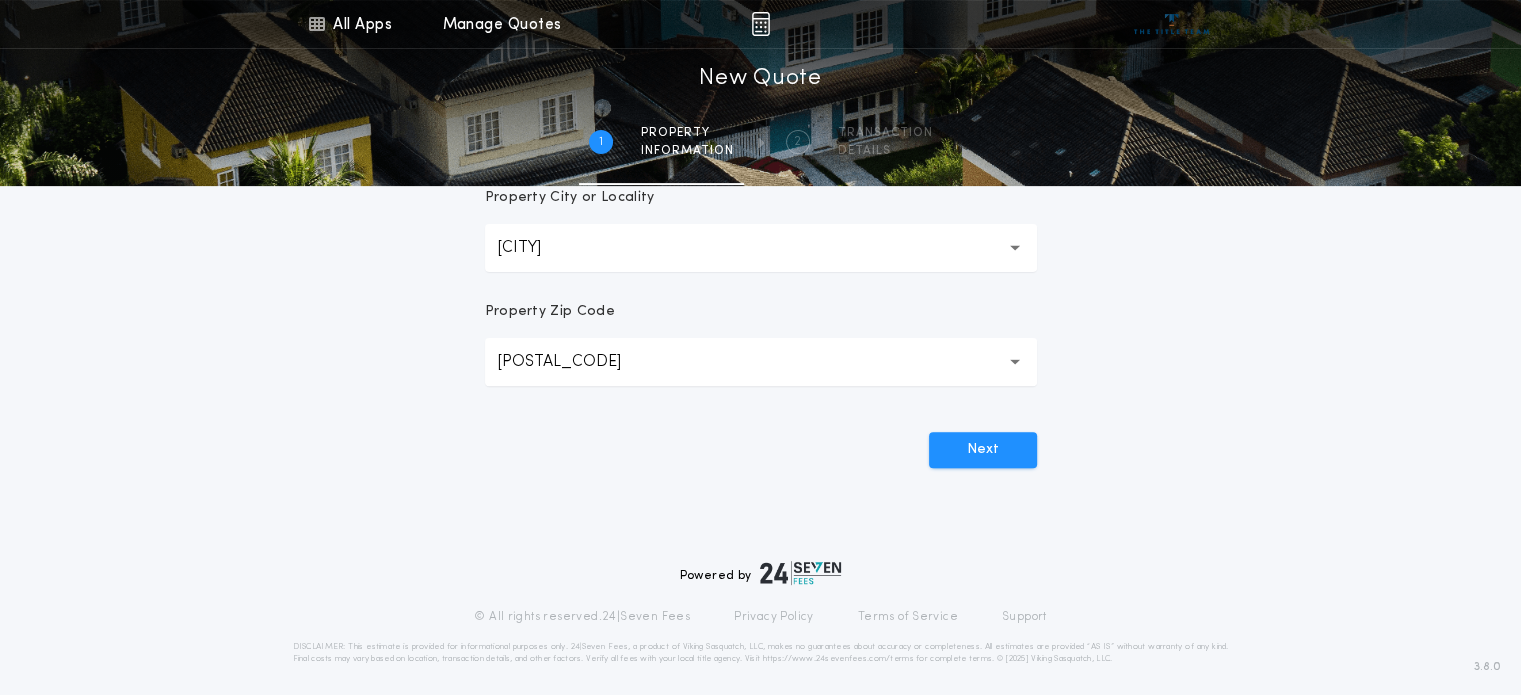 scroll, scrollTop: 600, scrollLeft: 0, axis: vertical 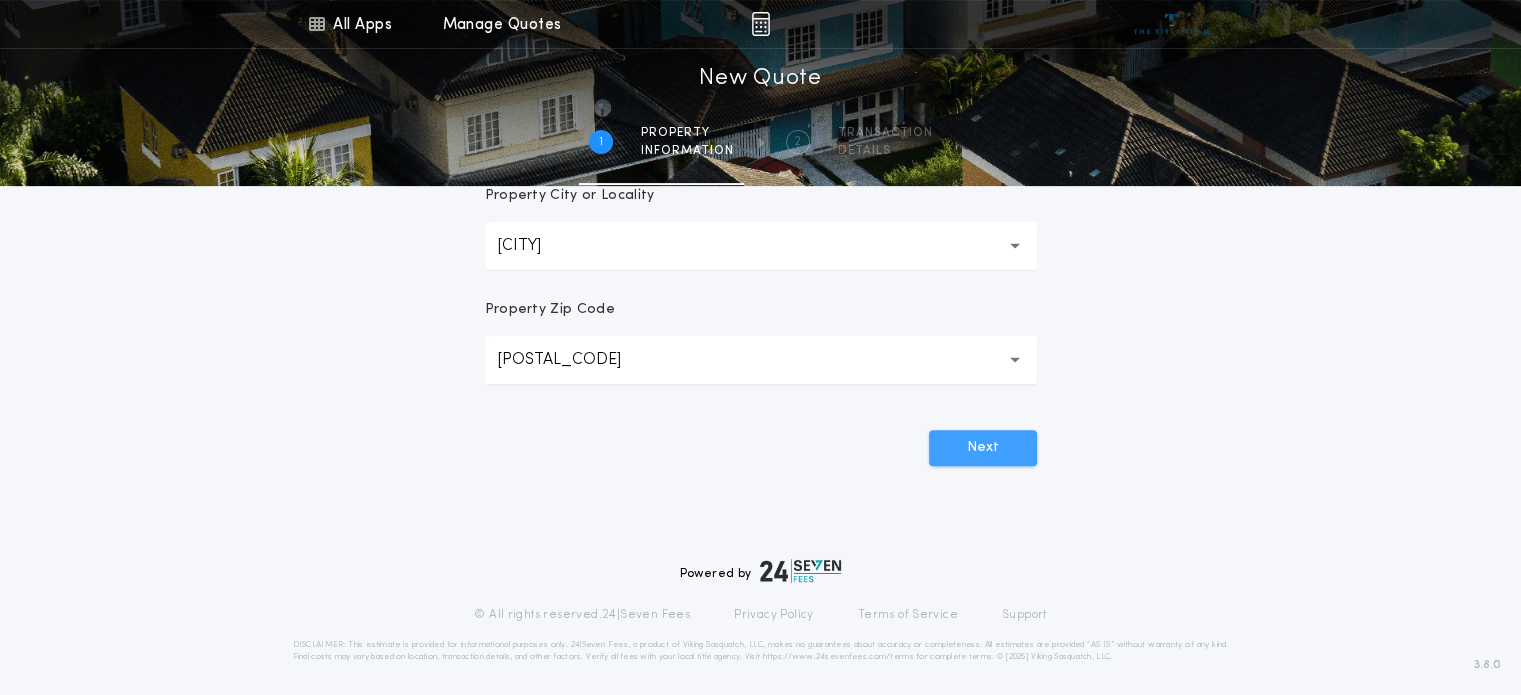 click on "Next" at bounding box center (983, 448) 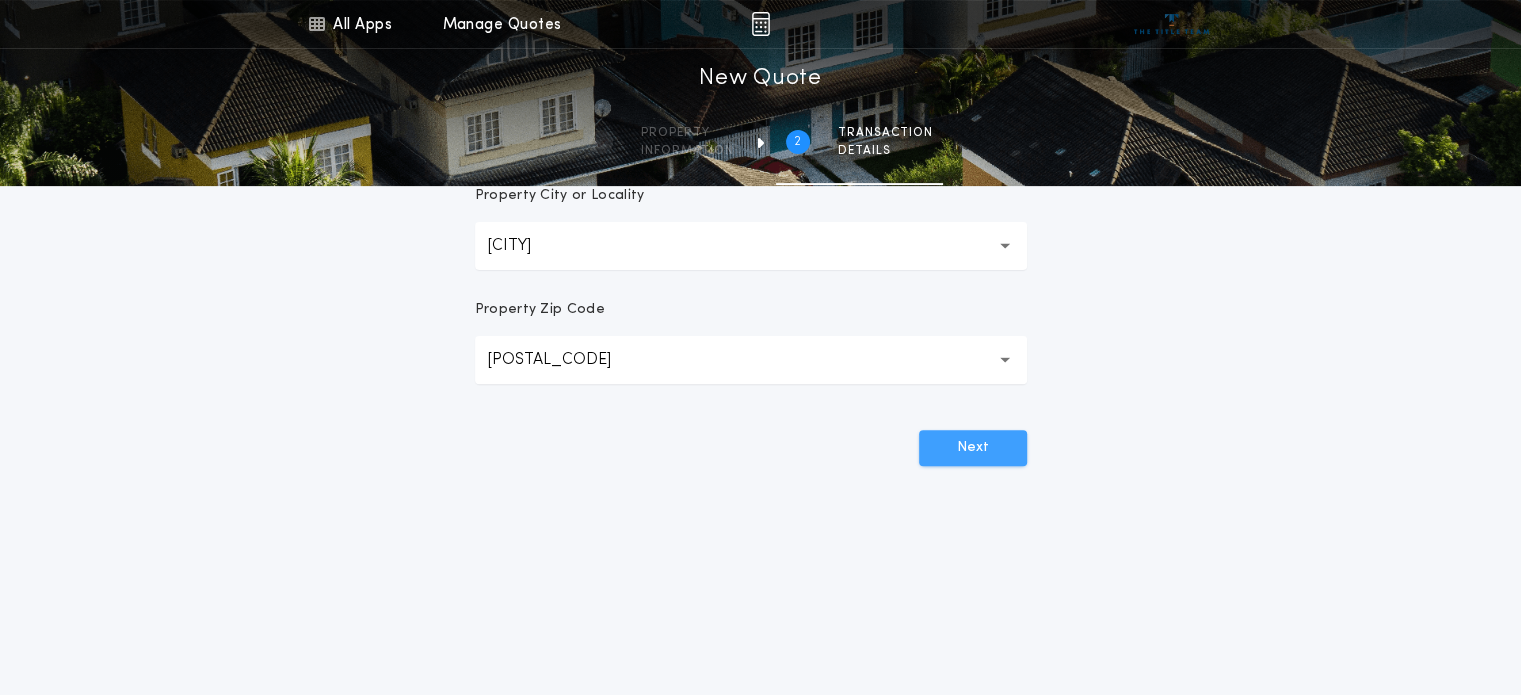 scroll, scrollTop: 0, scrollLeft: 0, axis: both 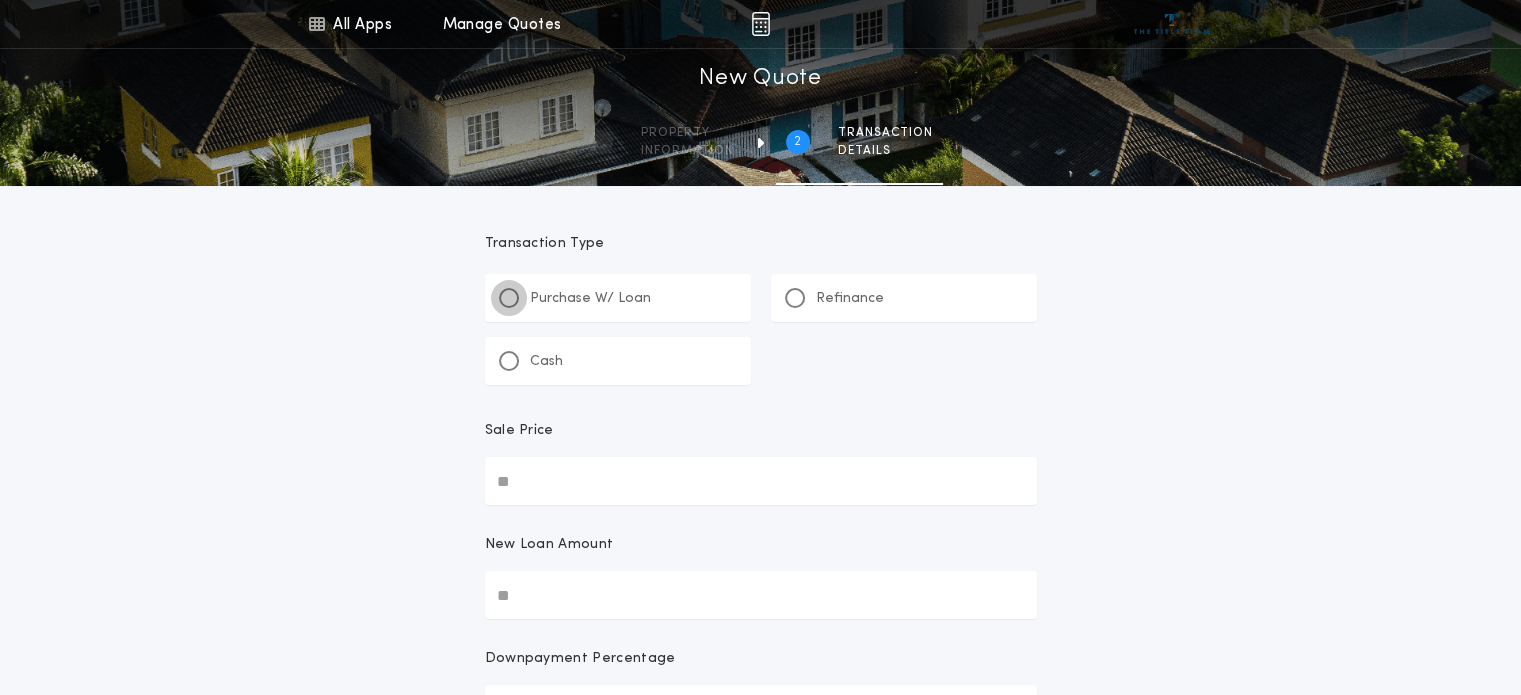 click at bounding box center [509, 298] 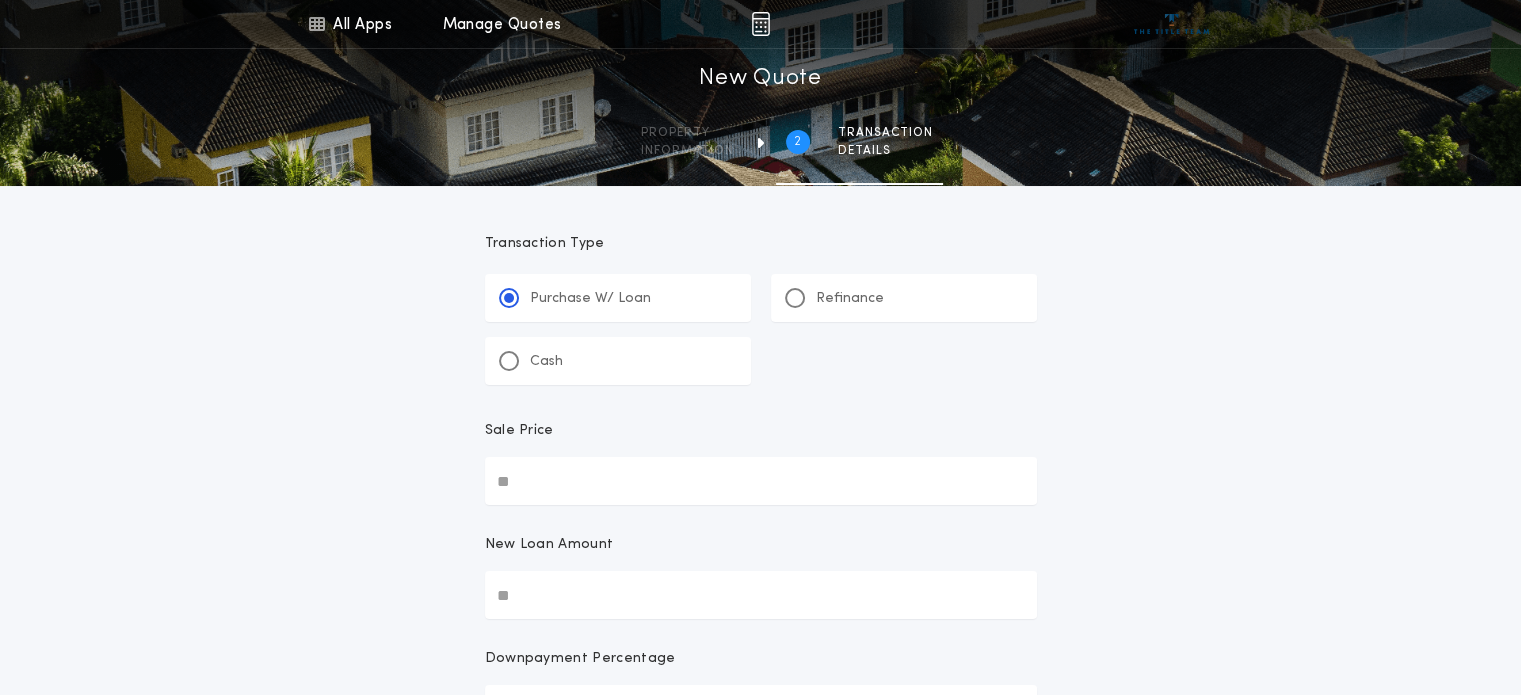 click on "Sale Price" at bounding box center [761, 481] 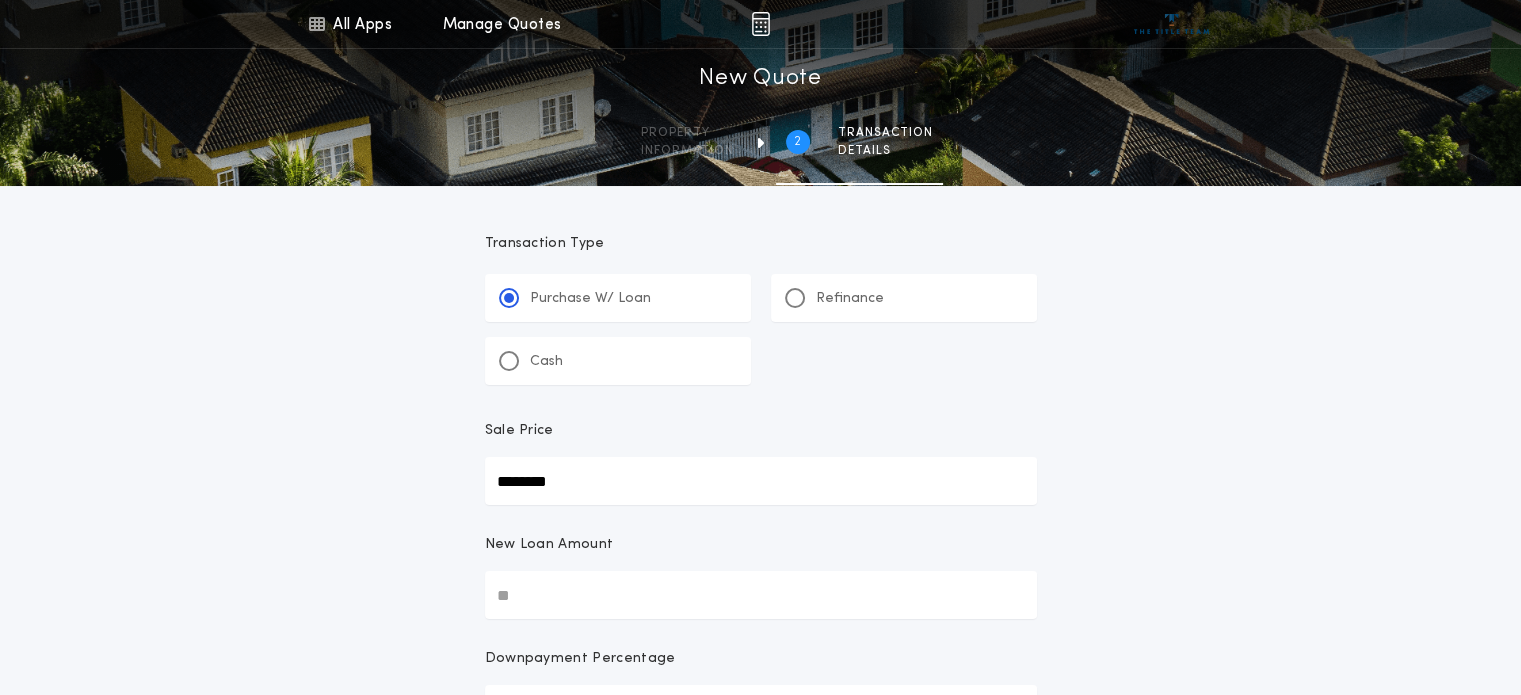type on "********" 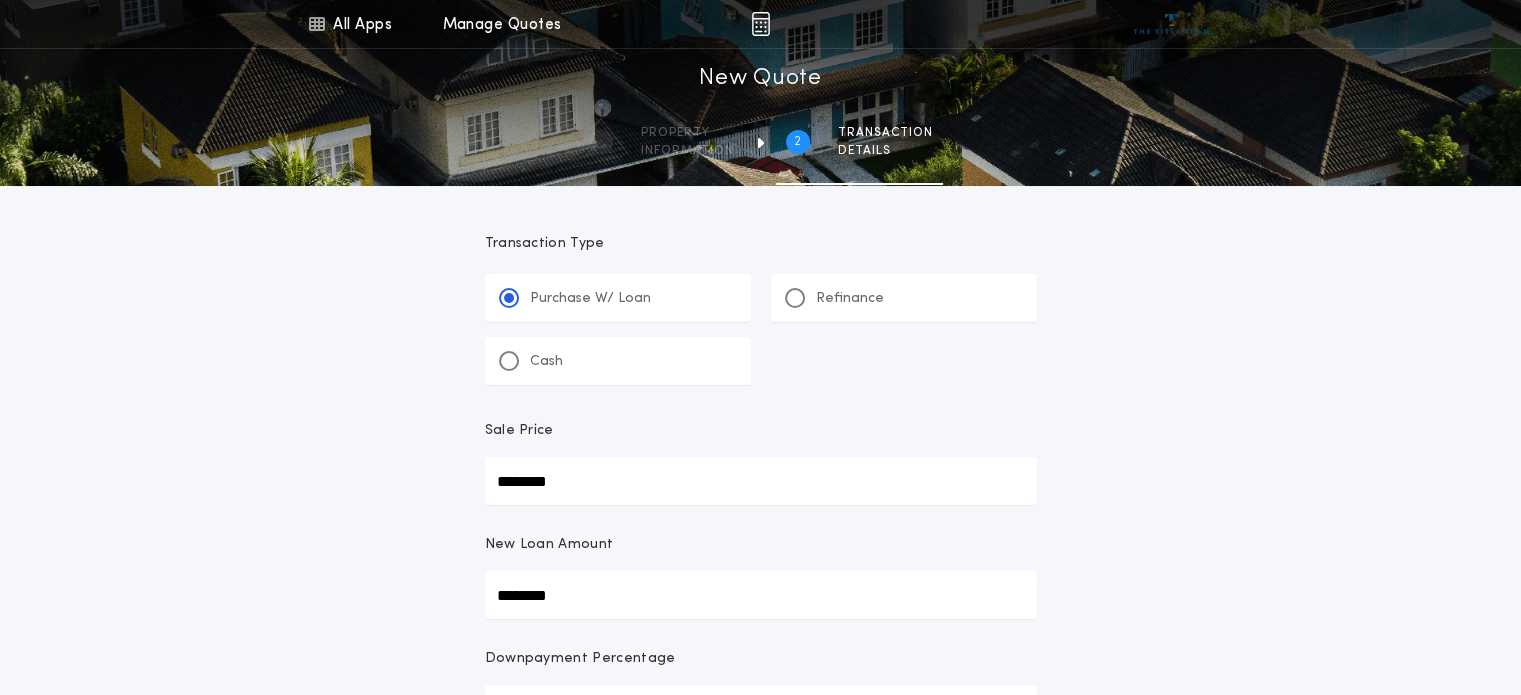 type on "********" 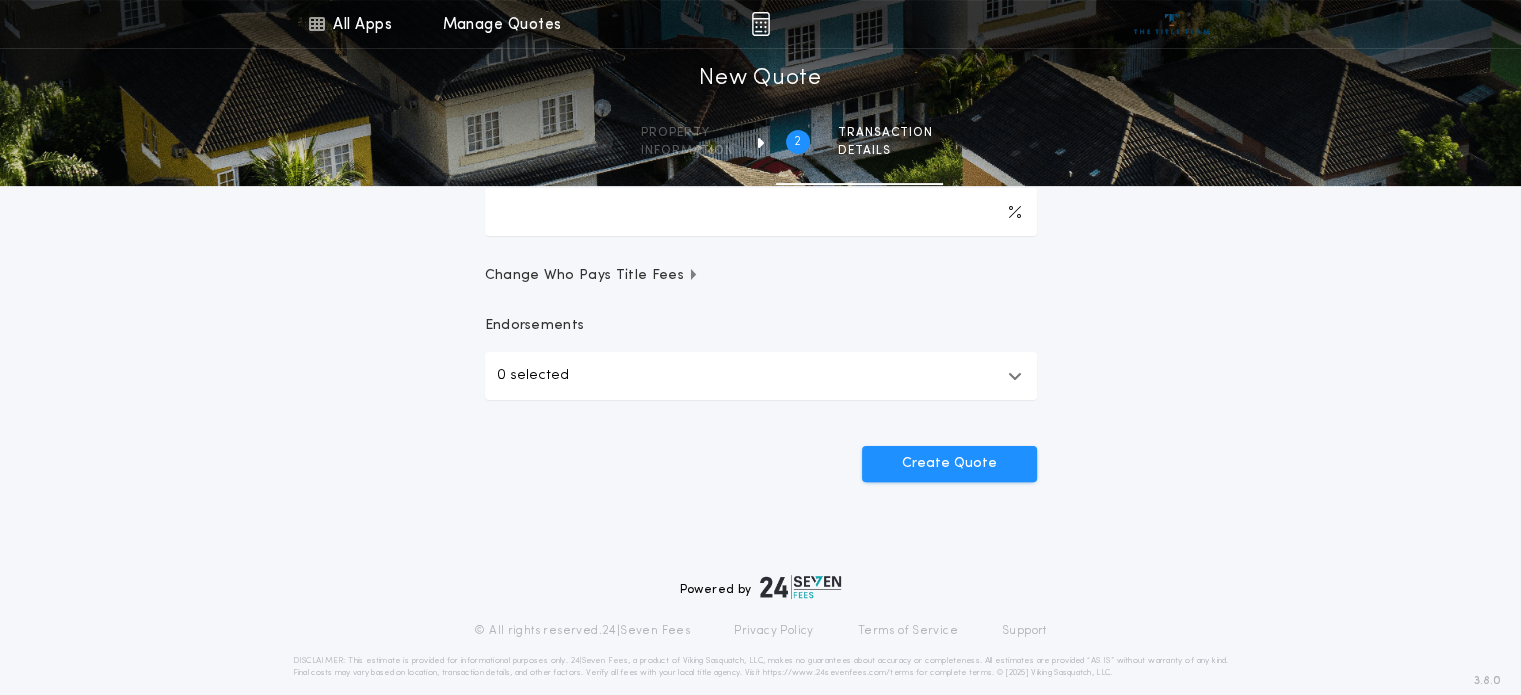 scroll, scrollTop: 500, scrollLeft: 0, axis: vertical 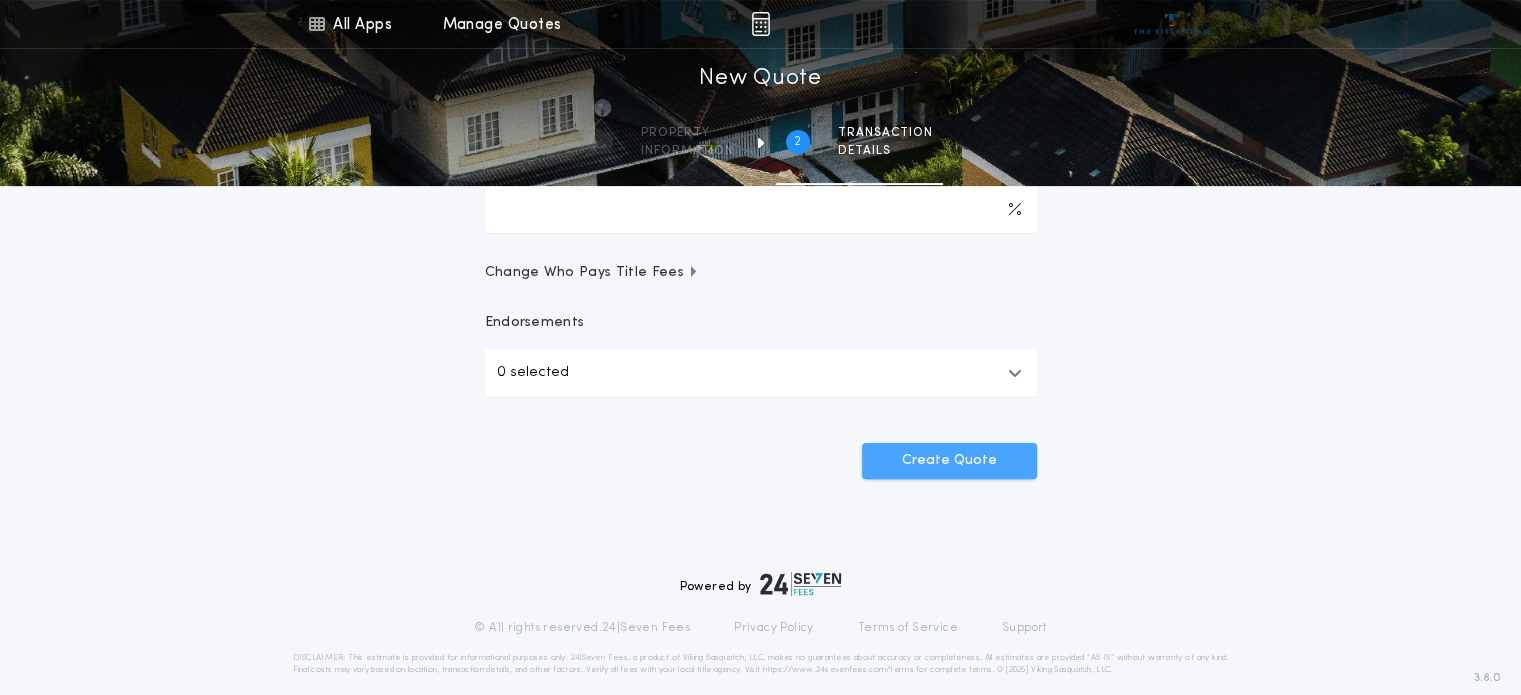 click on "Create Quote" at bounding box center (949, 461) 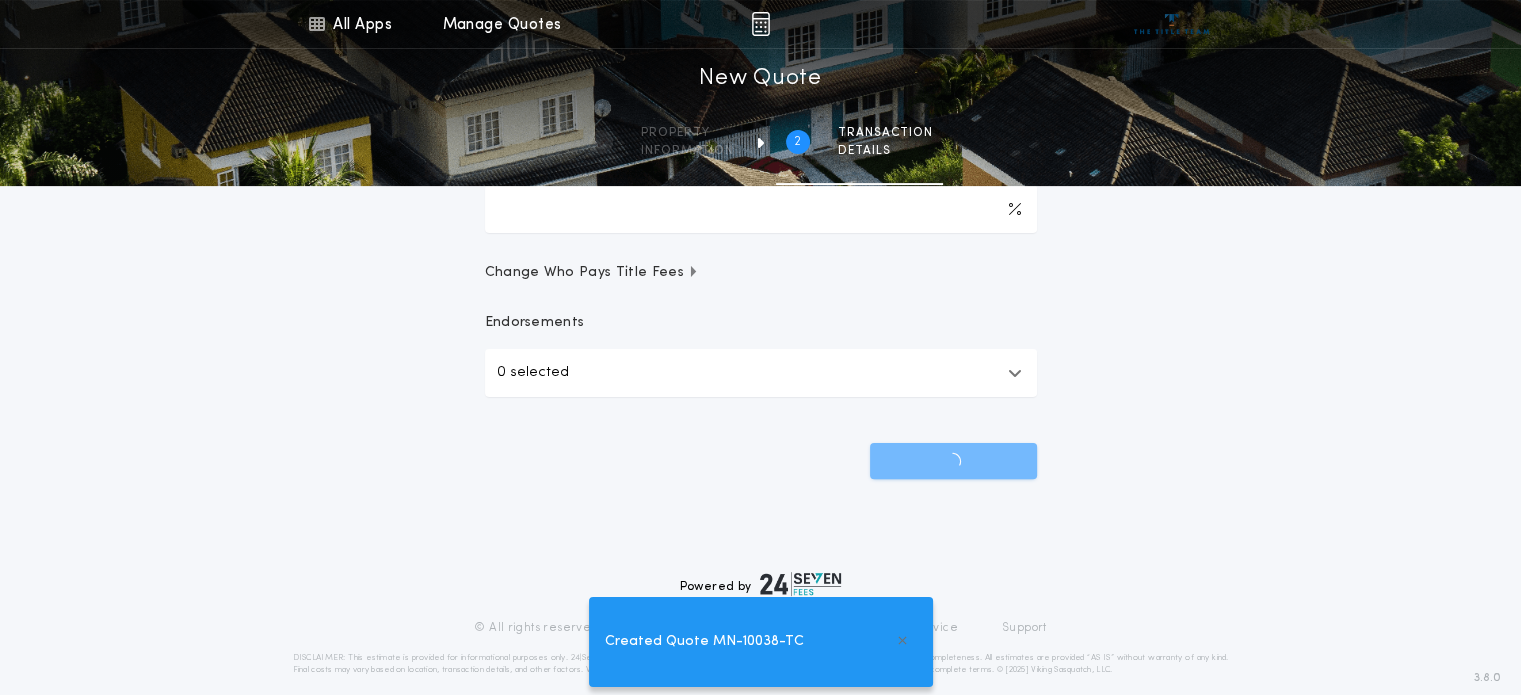 scroll, scrollTop: 0, scrollLeft: 0, axis: both 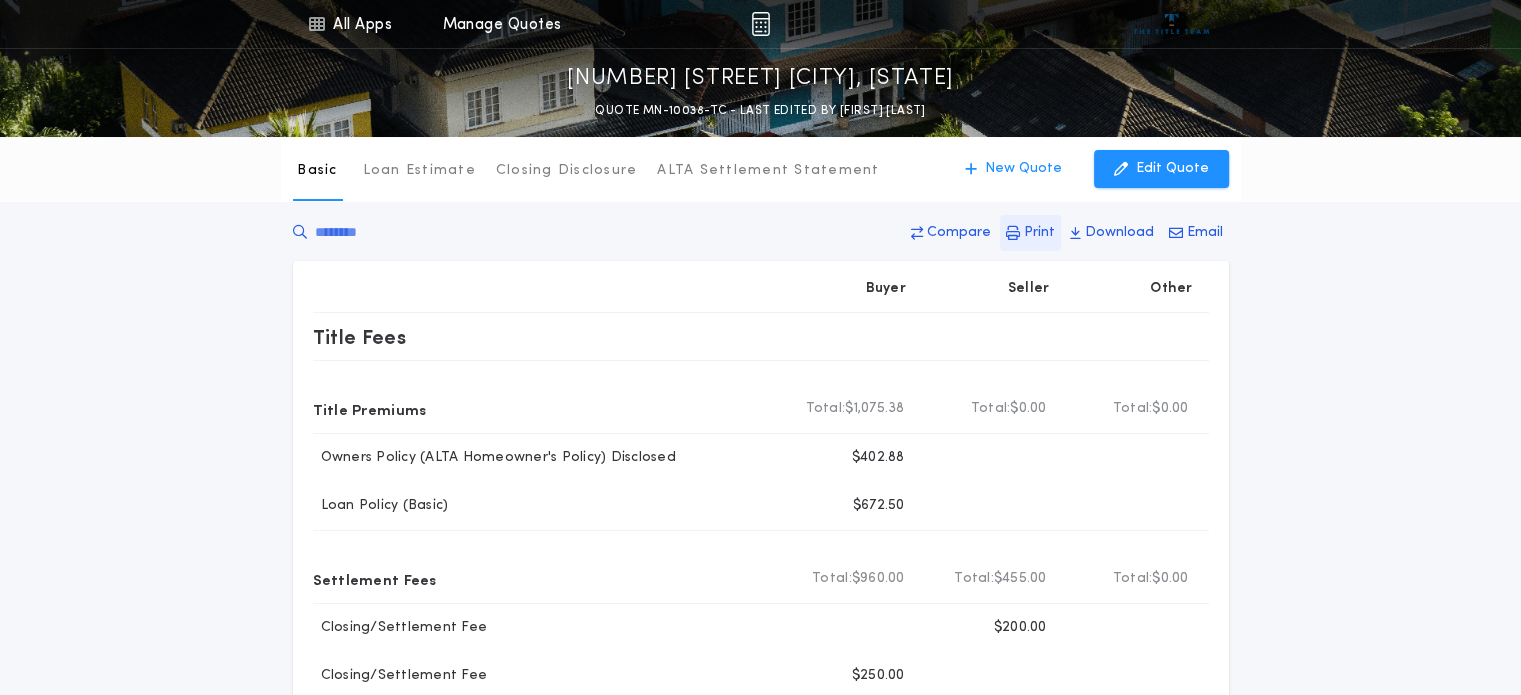 click on "Print" at bounding box center [959, 233] 